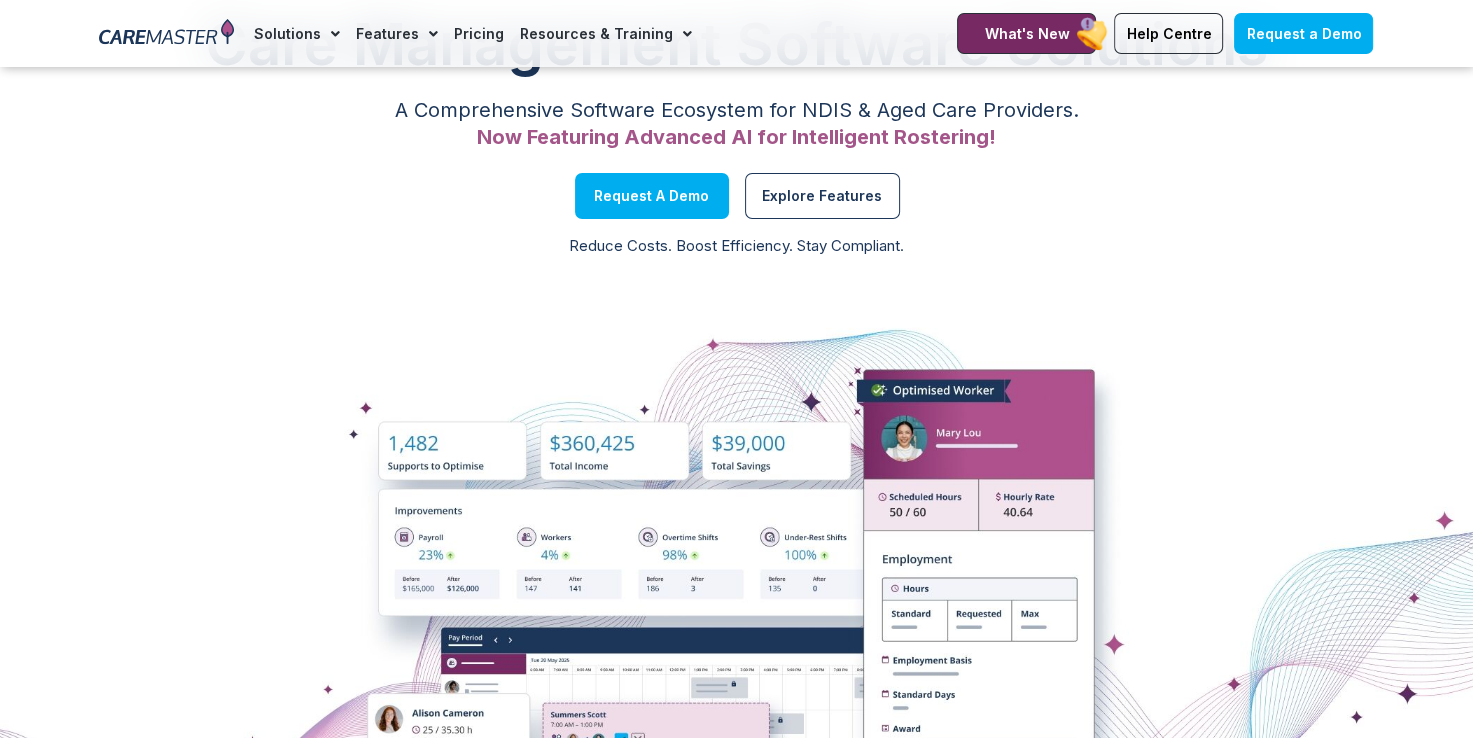 scroll, scrollTop: 100, scrollLeft: 0, axis: vertical 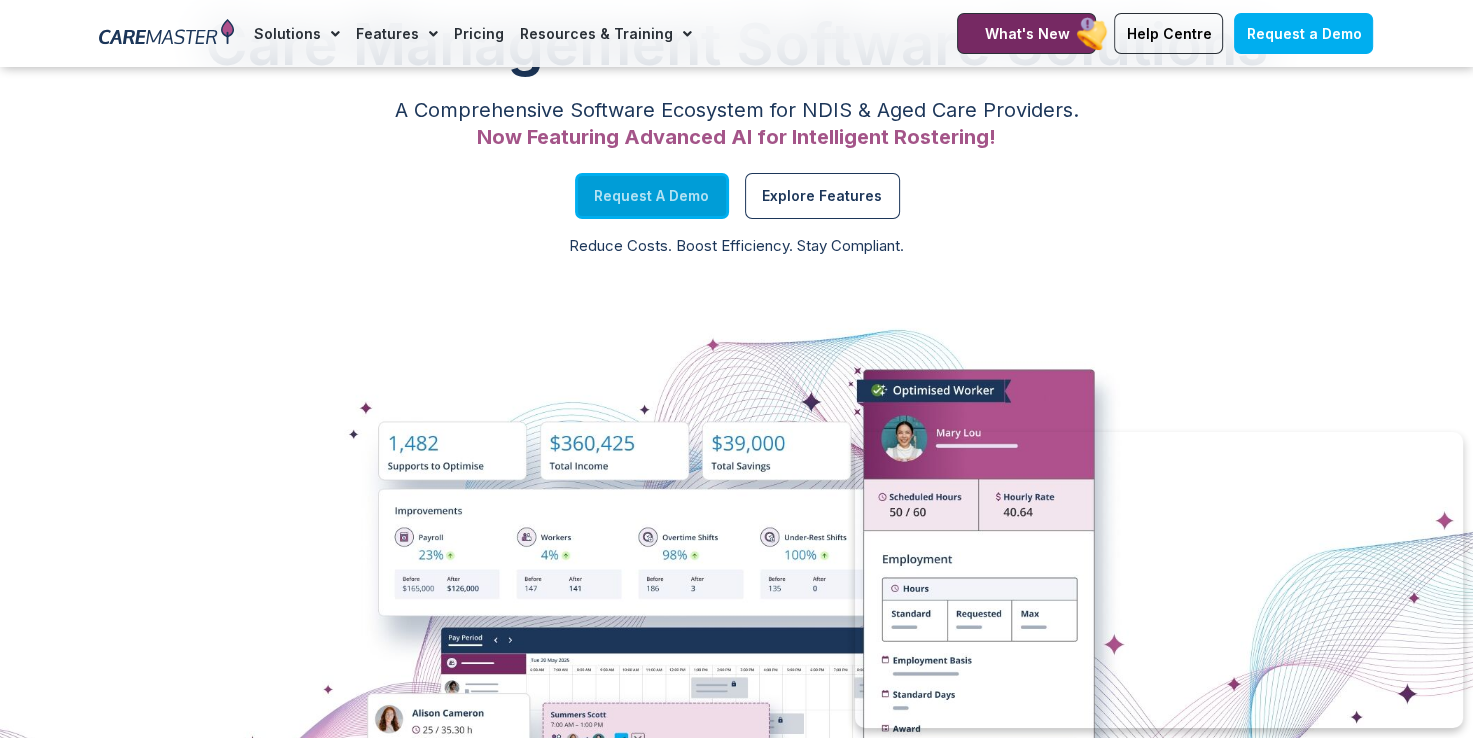click on "Request a Demo" at bounding box center (651, 196) 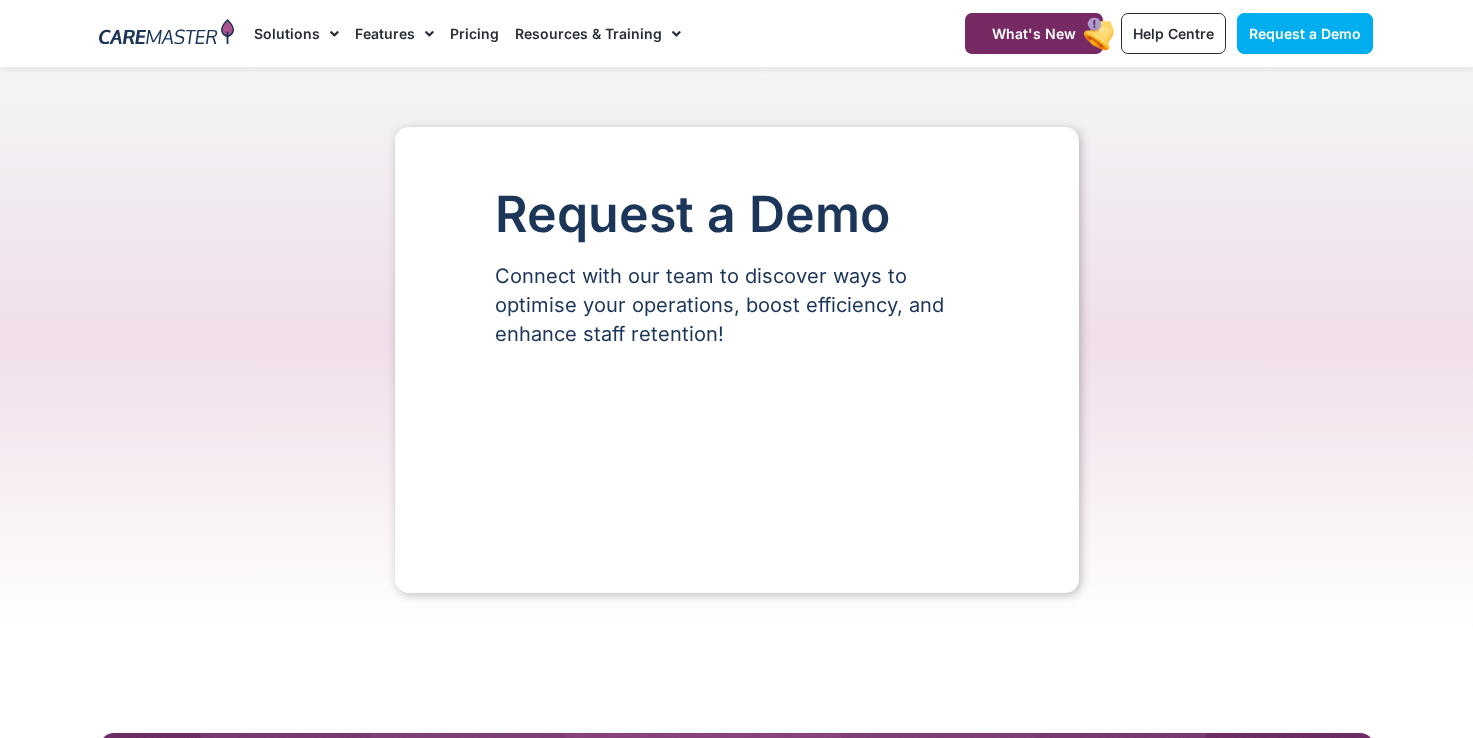 scroll, scrollTop: 0, scrollLeft: 0, axis: both 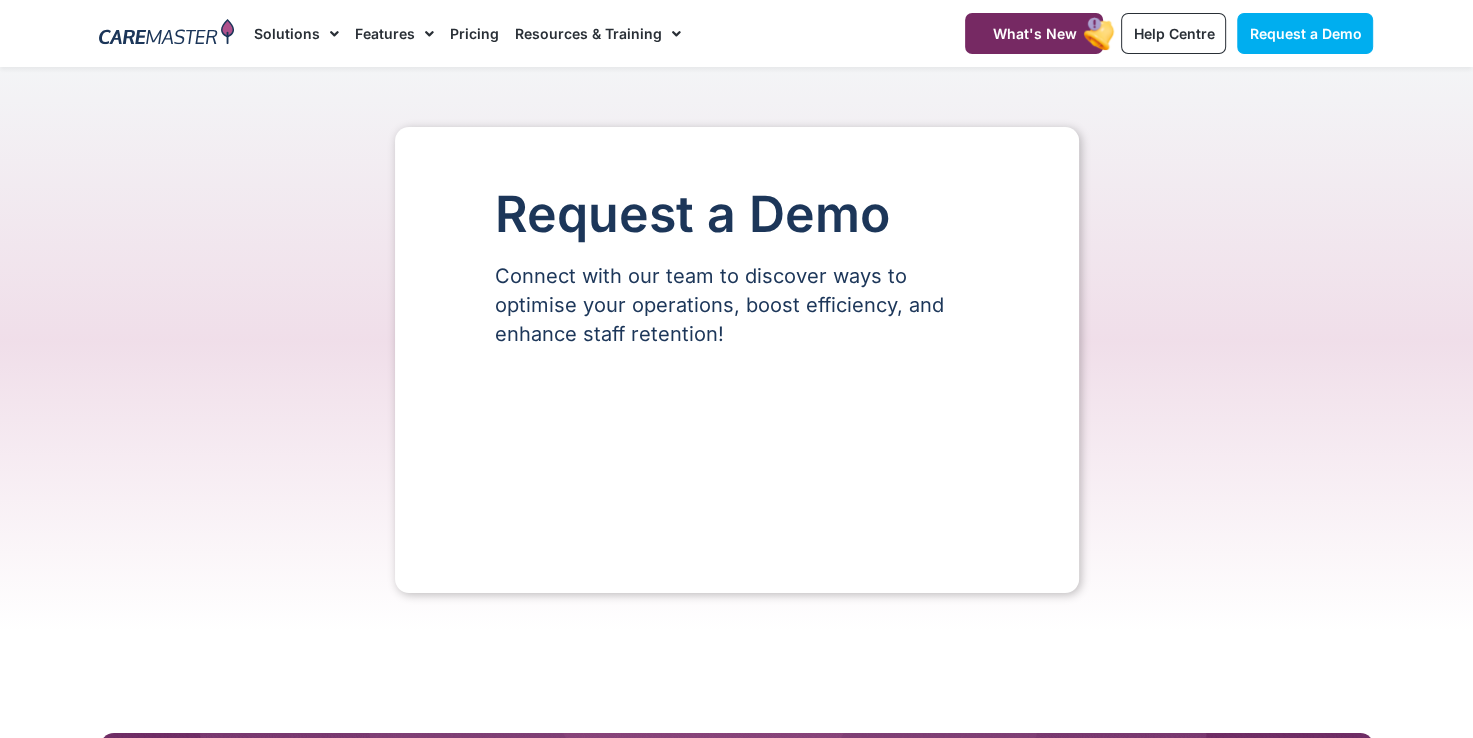 select on "**" 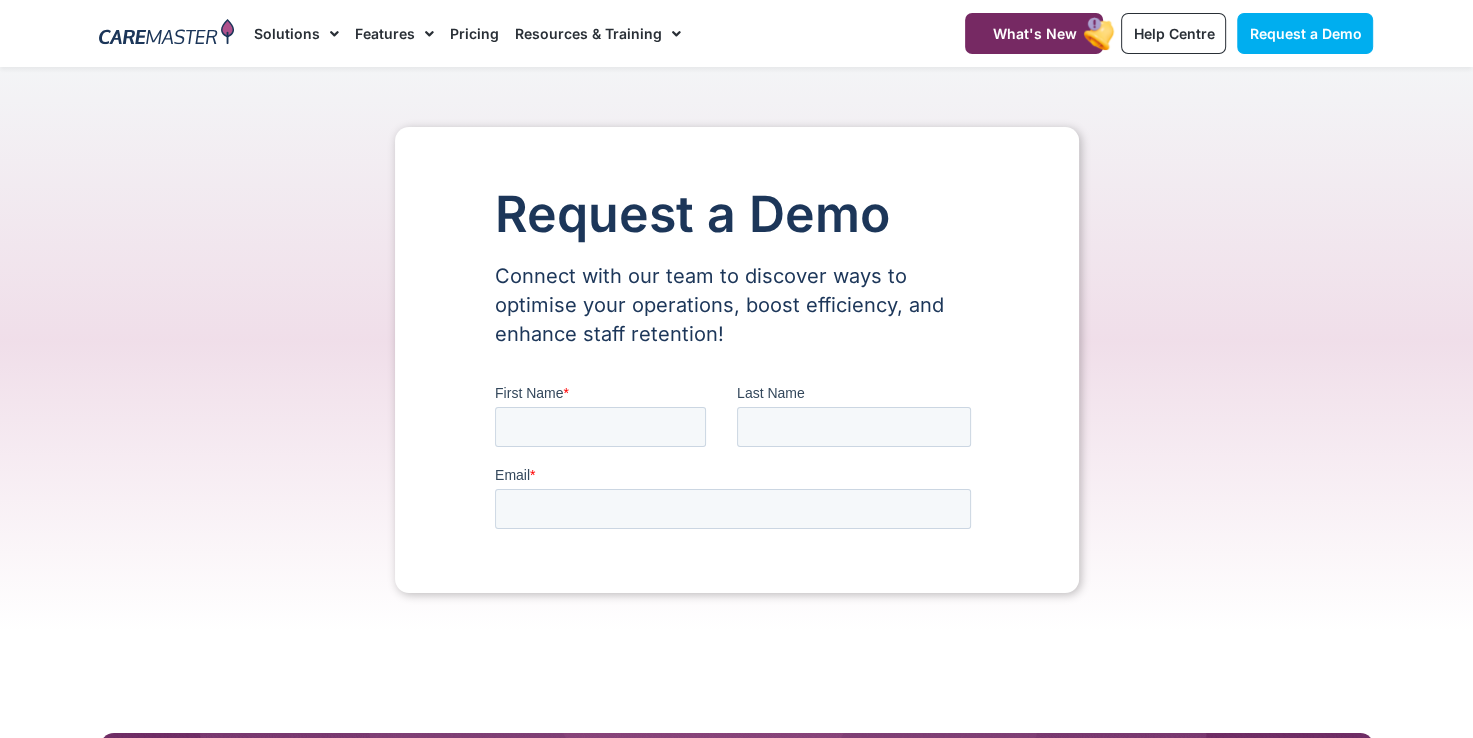 scroll, scrollTop: 0, scrollLeft: 0, axis: both 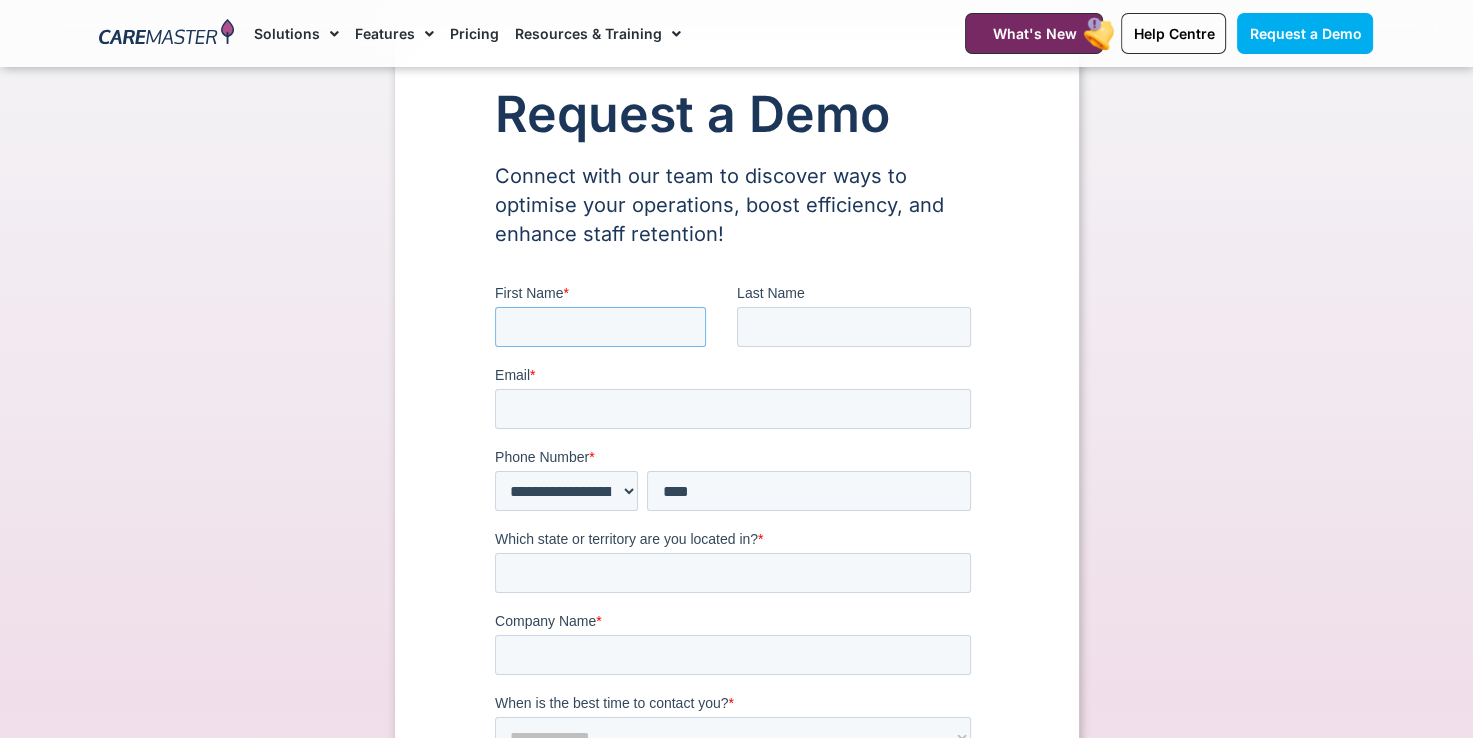 click on "First Name *" at bounding box center [599, 327] 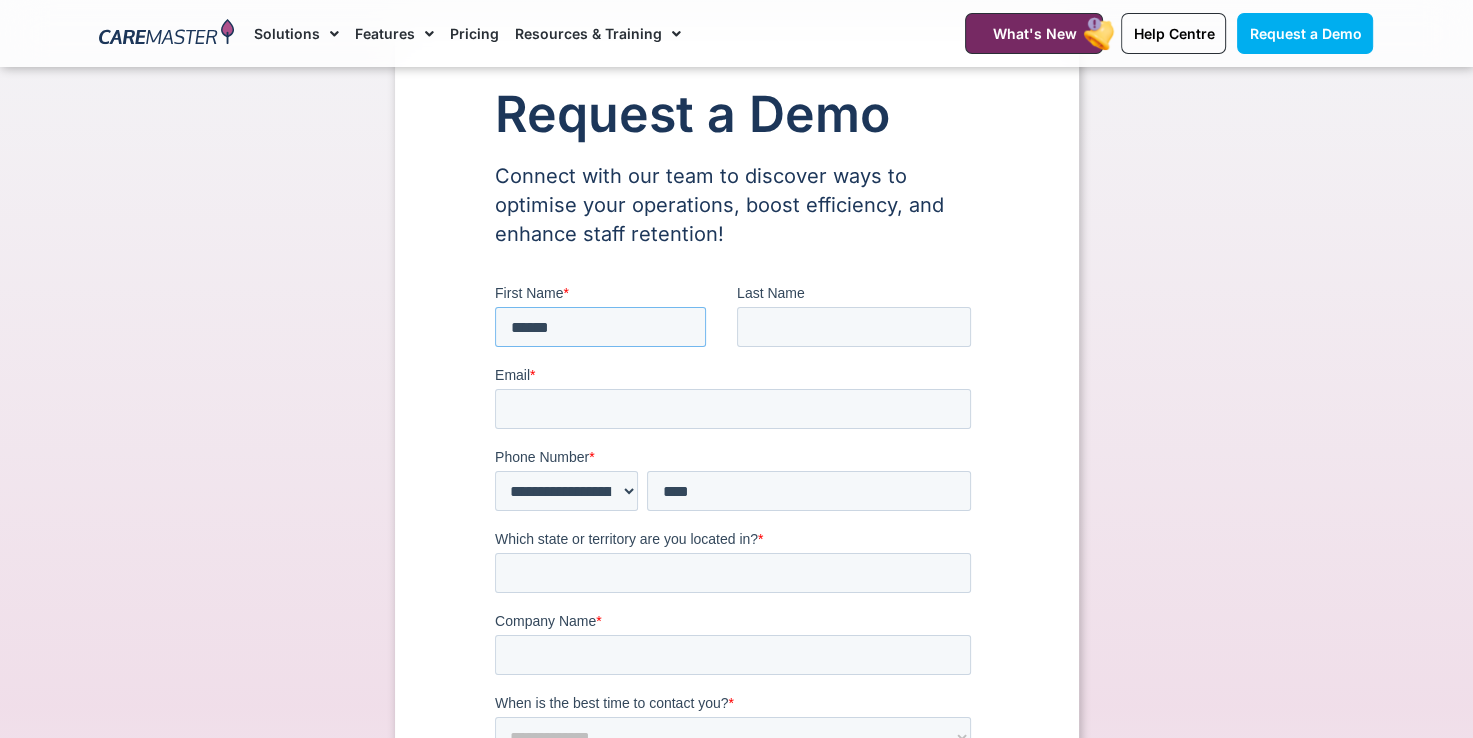 click on "******" at bounding box center [599, 327] 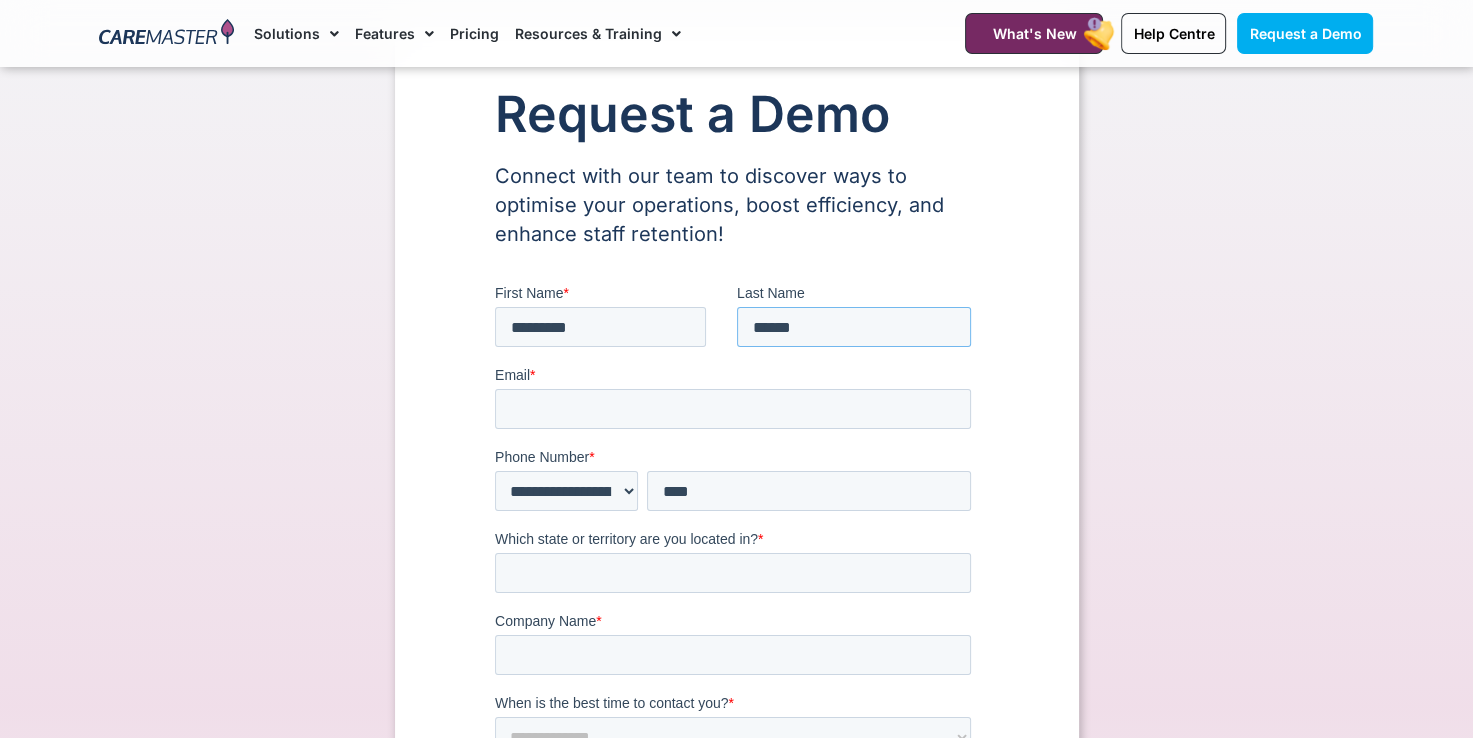type on "*******" 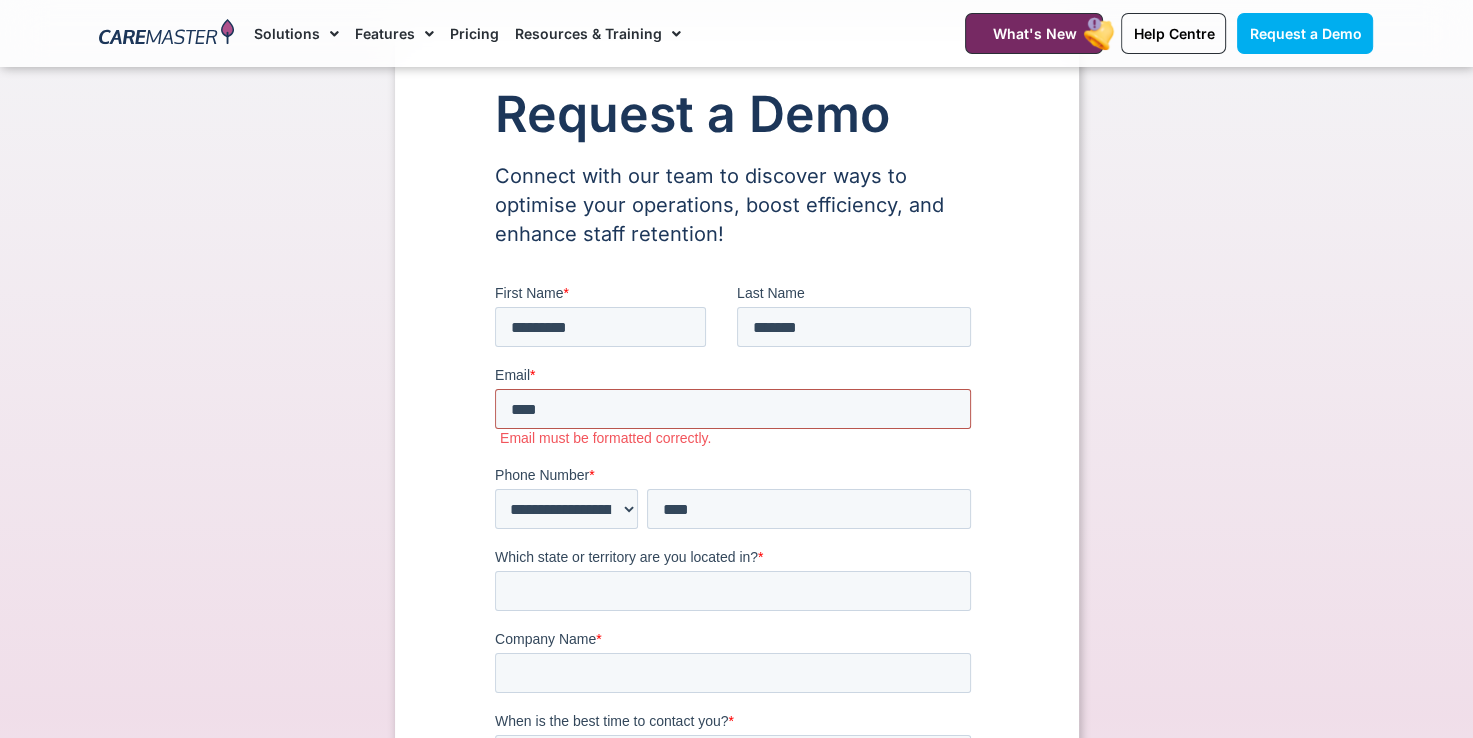 type on "**********" 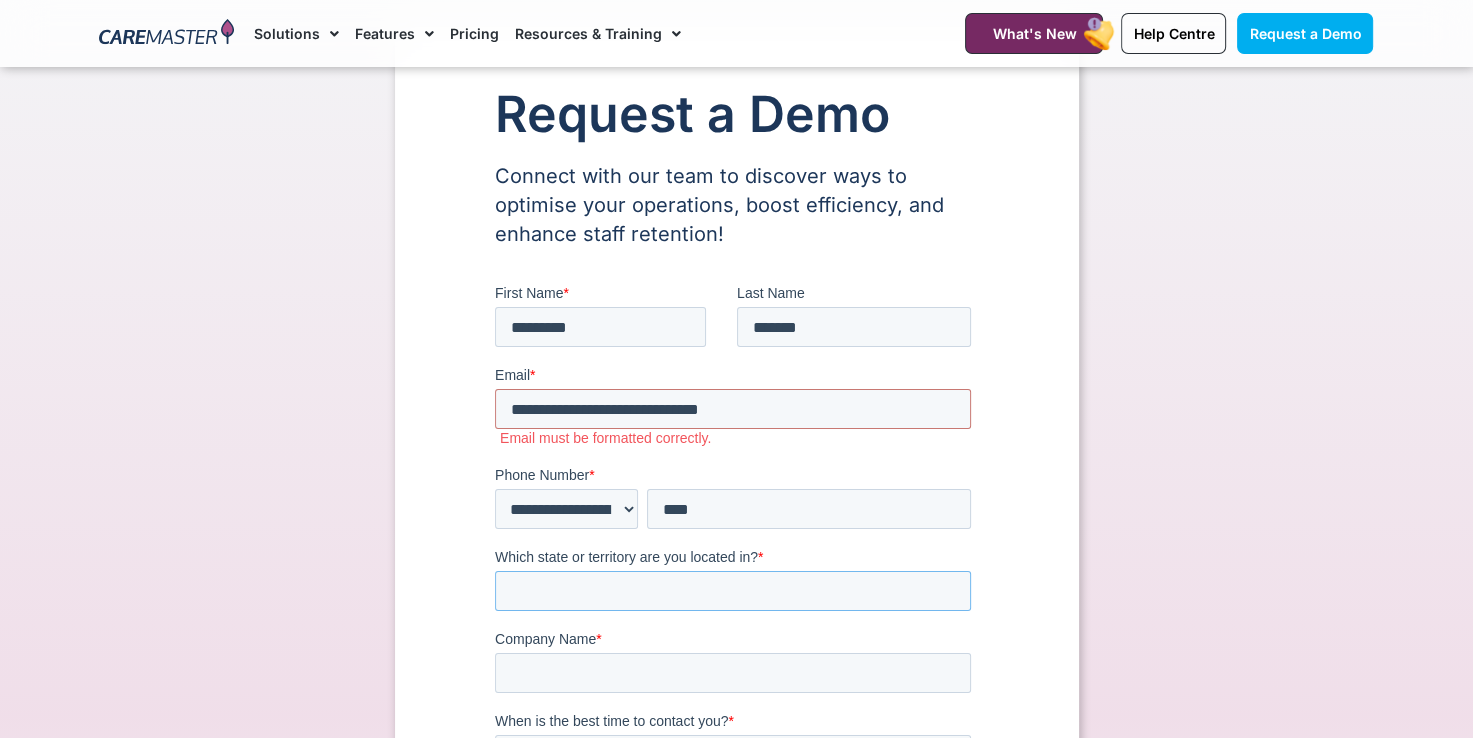 type on "***" 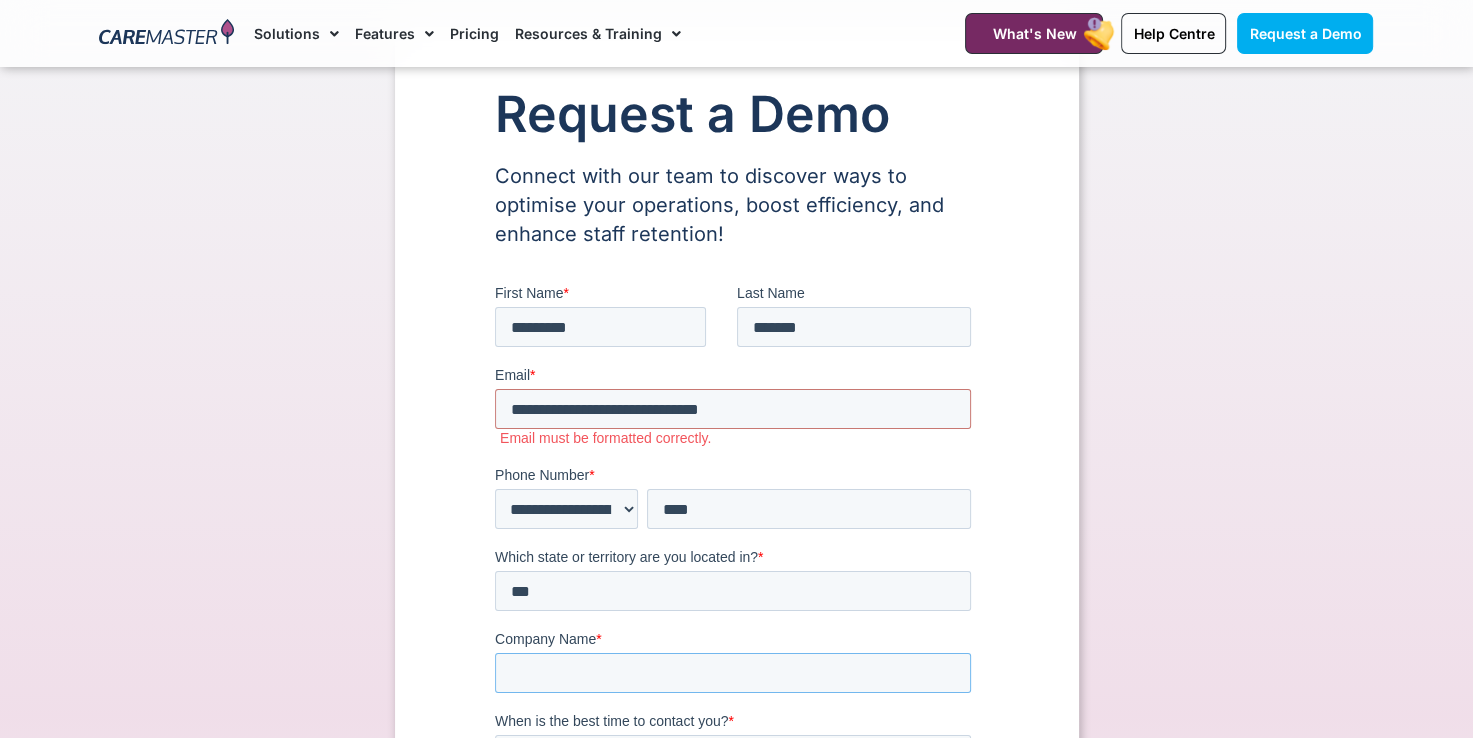 type on "**********" 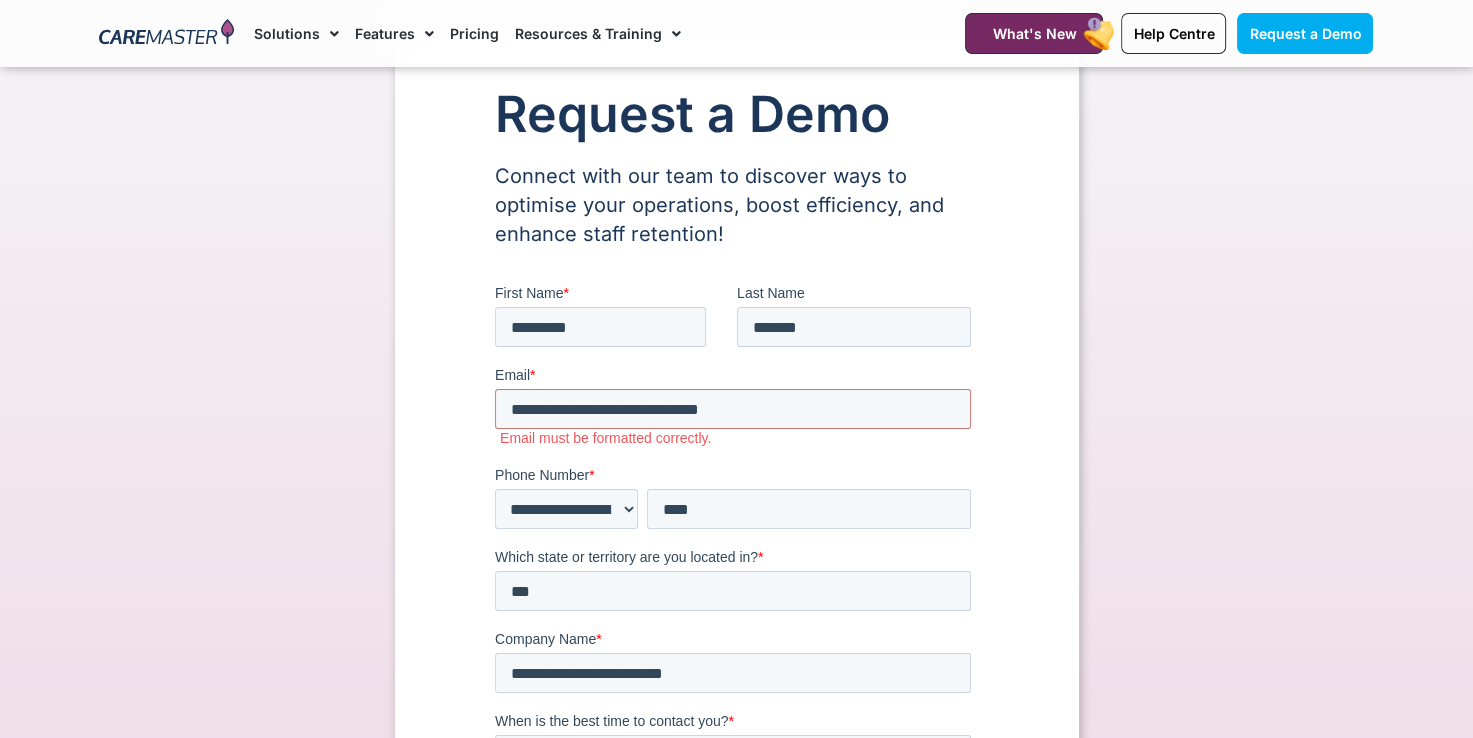 type on "**********" 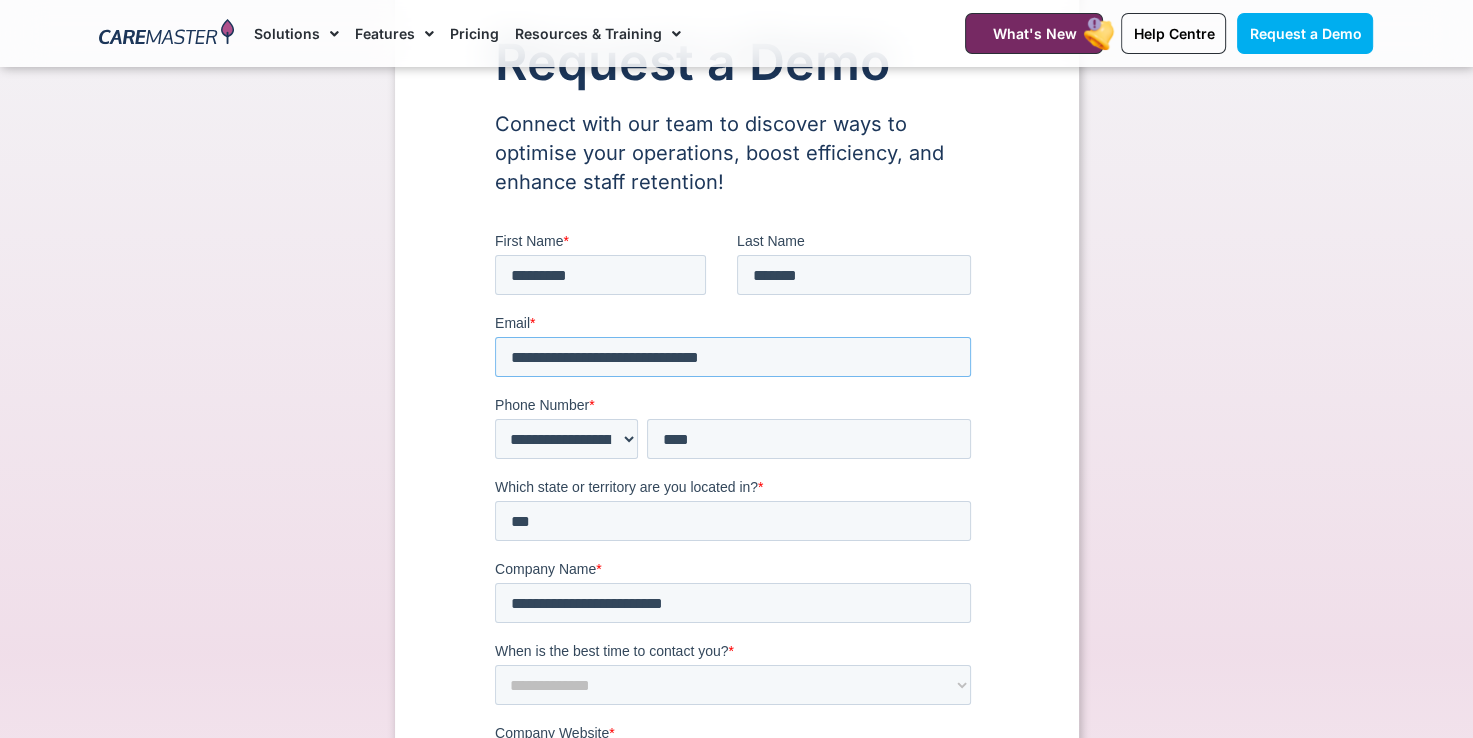 scroll, scrollTop: 200, scrollLeft: 0, axis: vertical 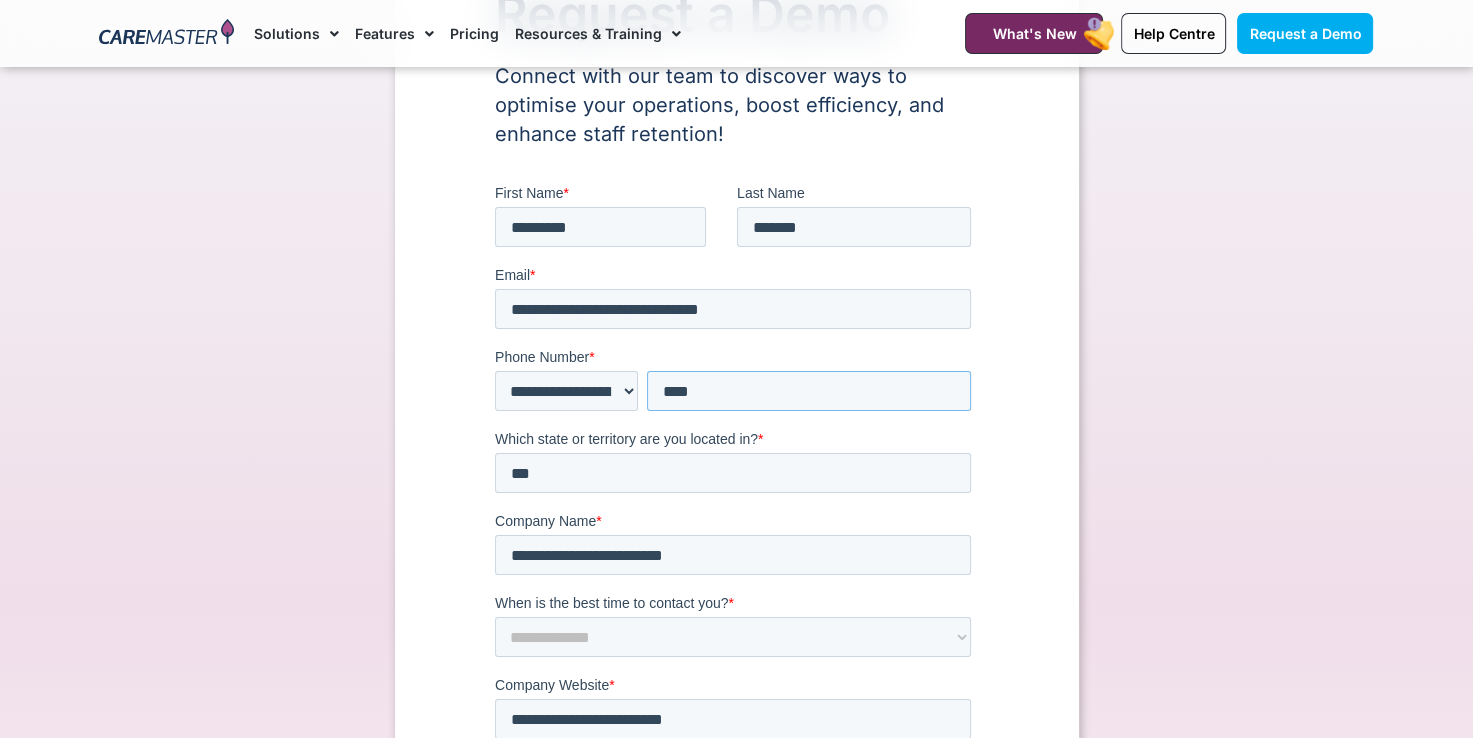 drag, startPoint x: 828, startPoint y: 408, endPoint x: 632, endPoint y: 398, distance: 196.25494 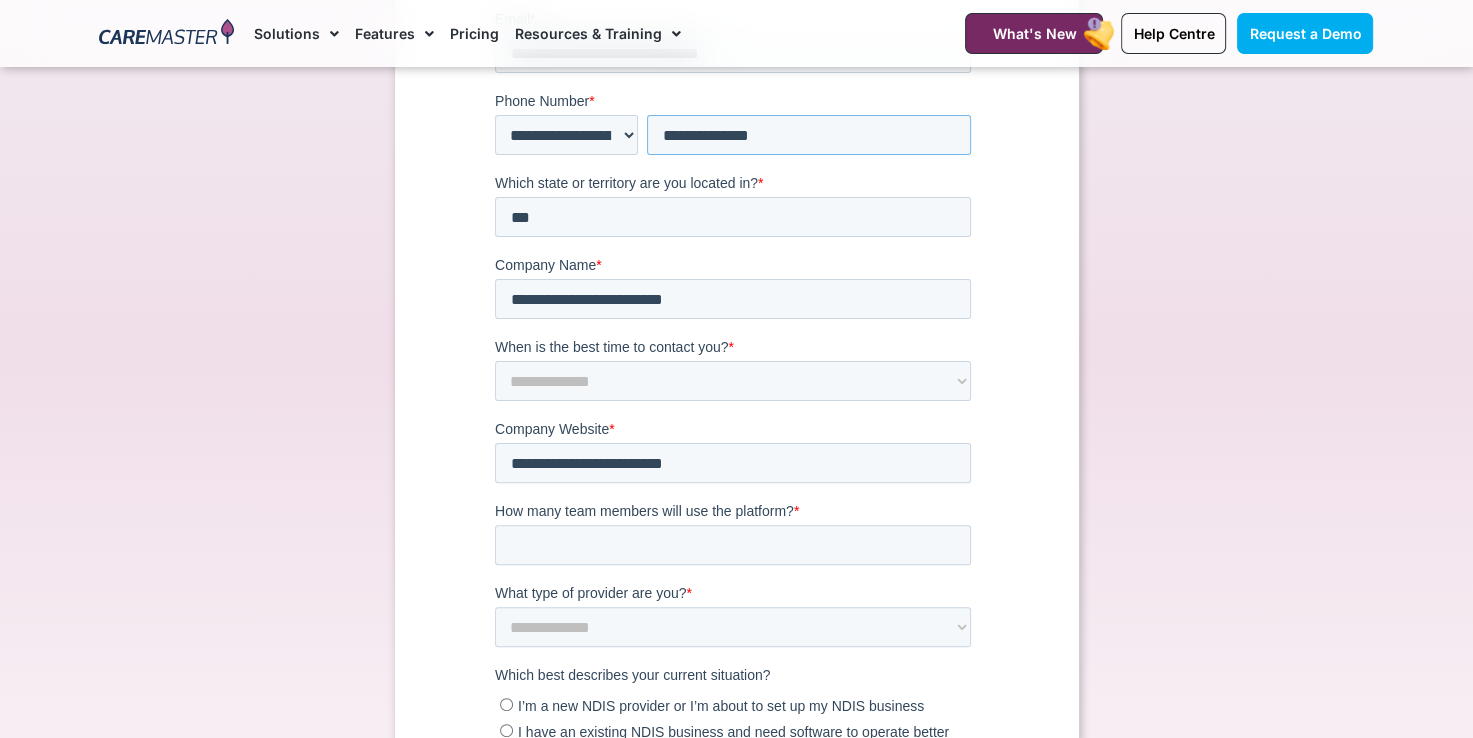 scroll, scrollTop: 500, scrollLeft: 0, axis: vertical 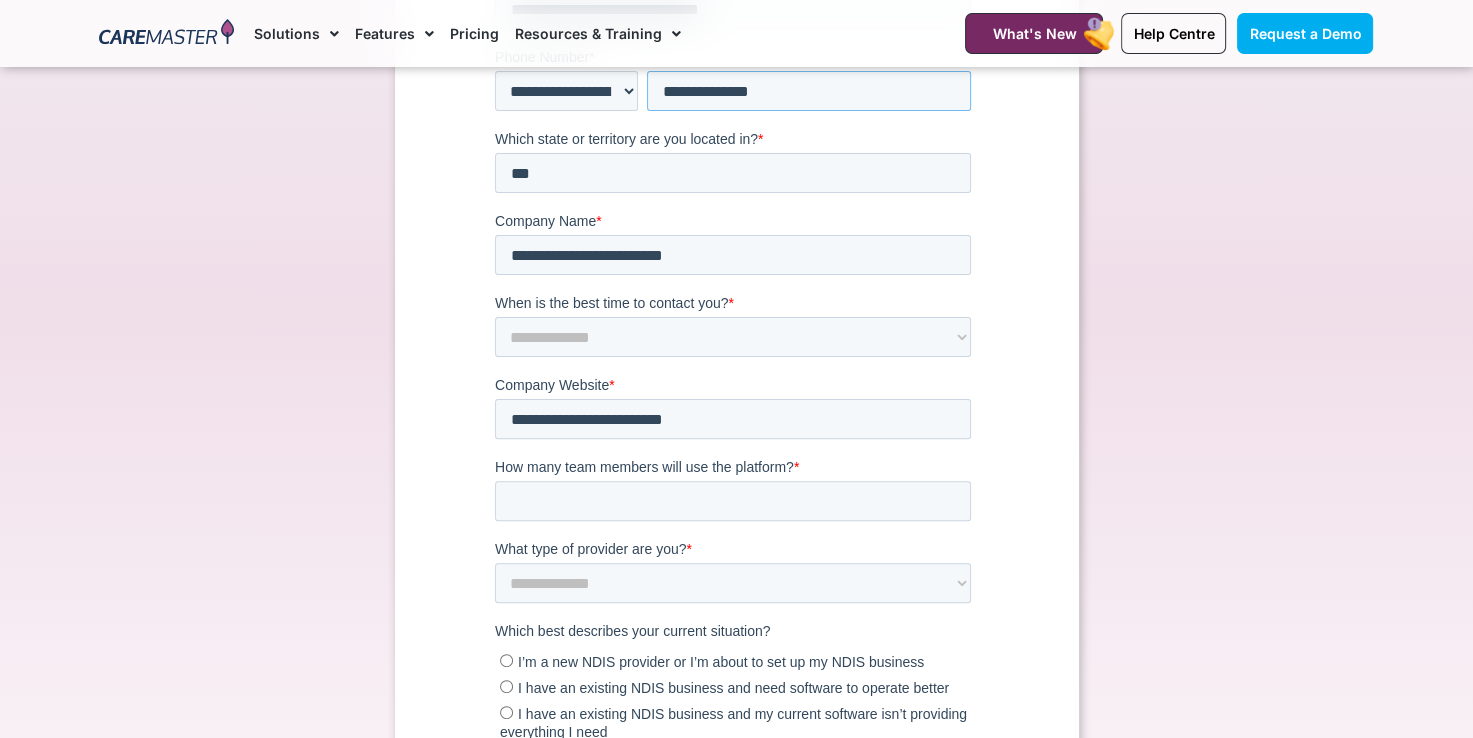 type on "**********" 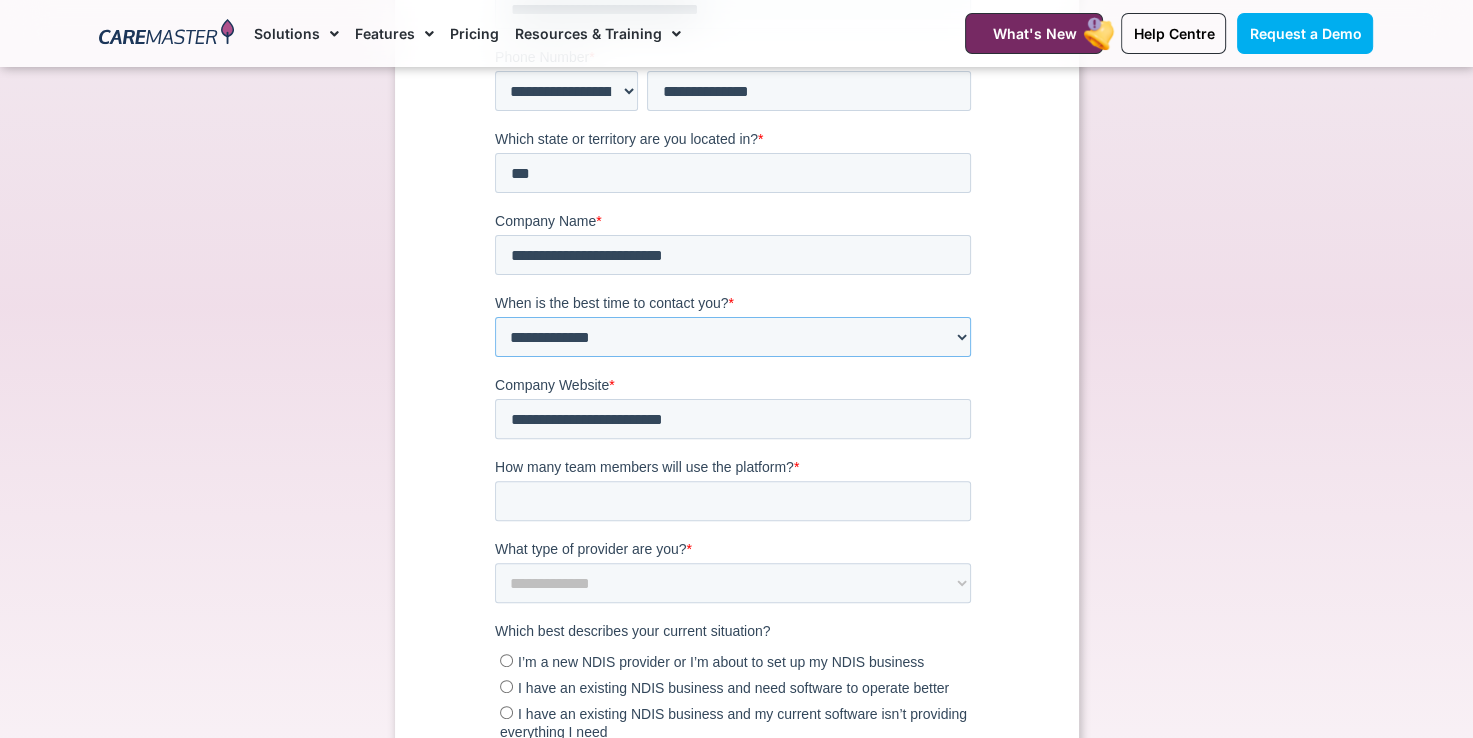 click on "**********" at bounding box center (732, 338) 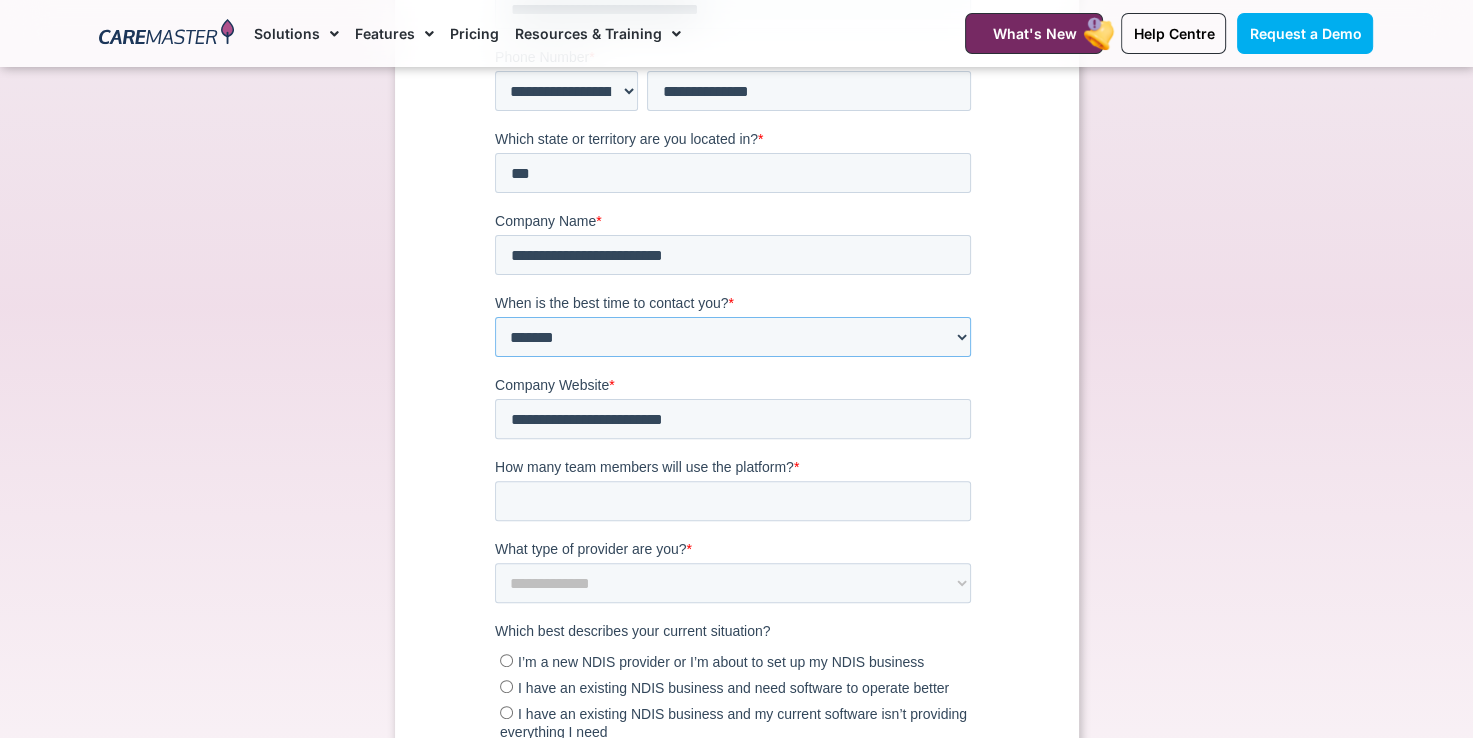 click on "**********" at bounding box center (732, 338) 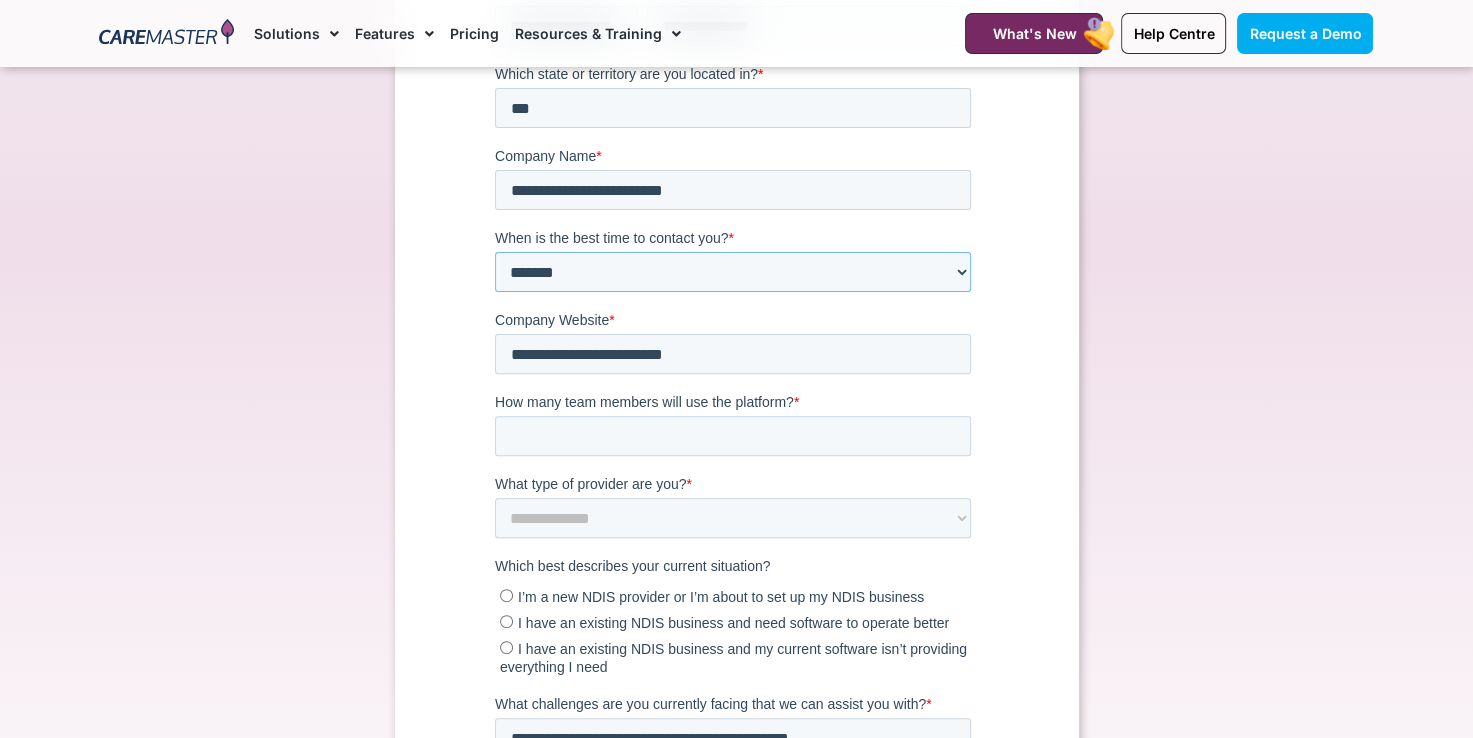 scroll, scrollTop: 600, scrollLeft: 0, axis: vertical 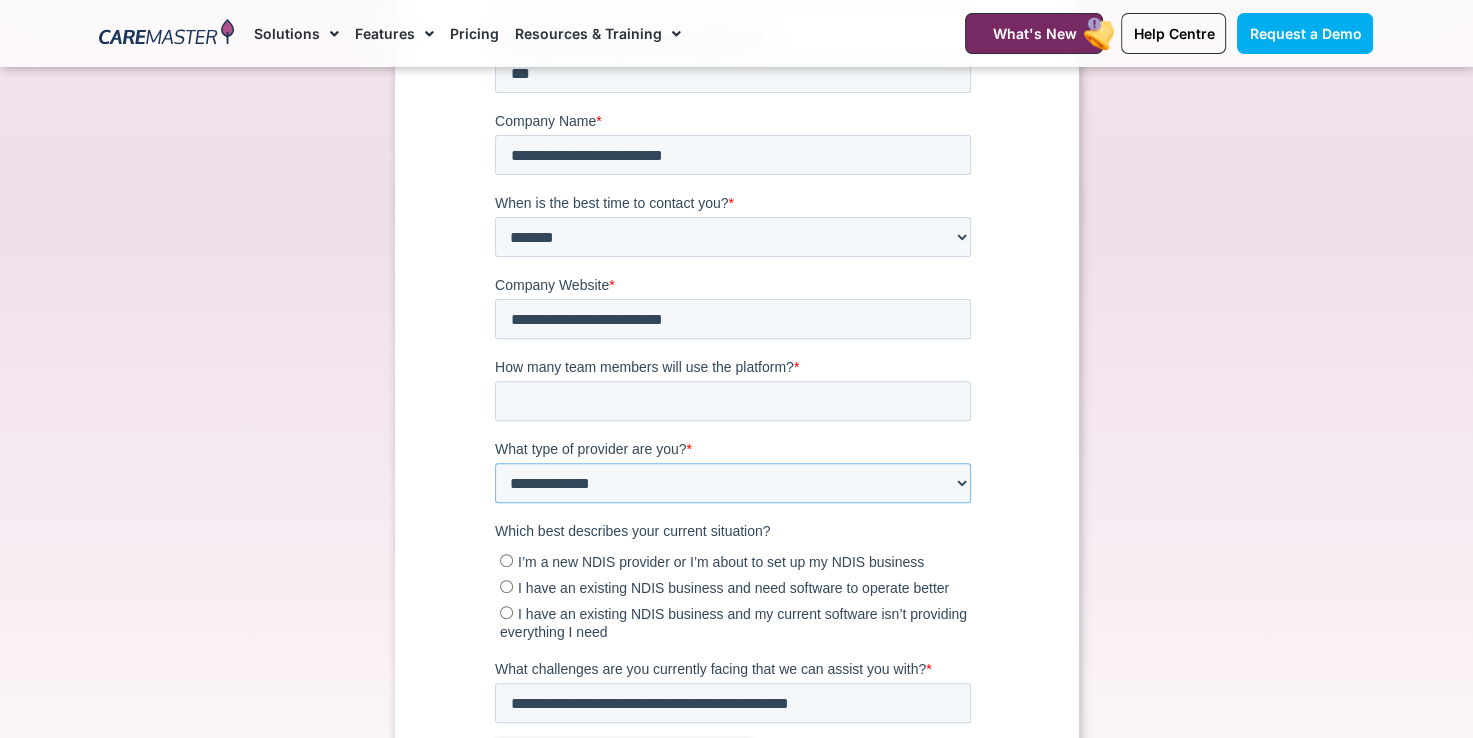 drag, startPoint x: 730, startPoint y: 381, endPoint x: 730, endPoint y: 481, distance: 100 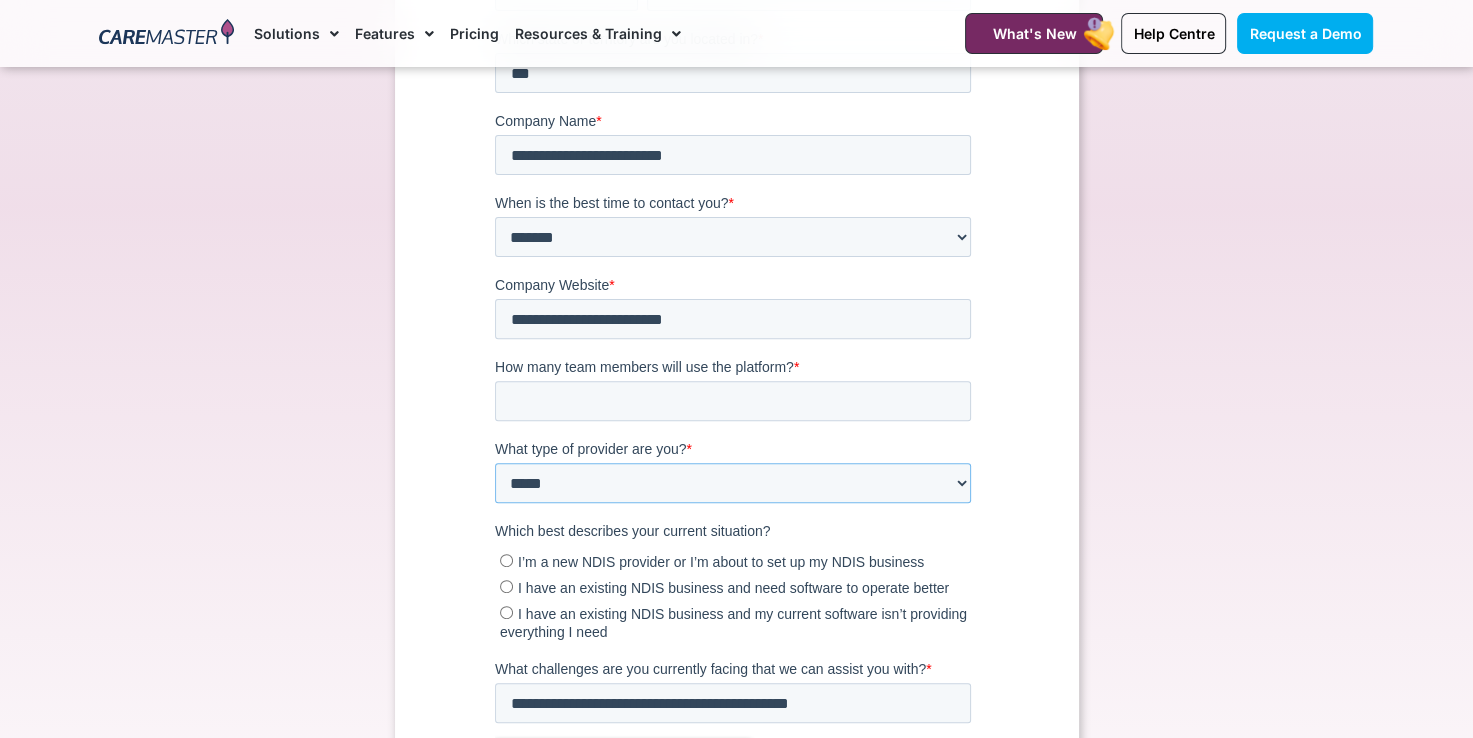 click on "**********" at bounding box center (732, 484) 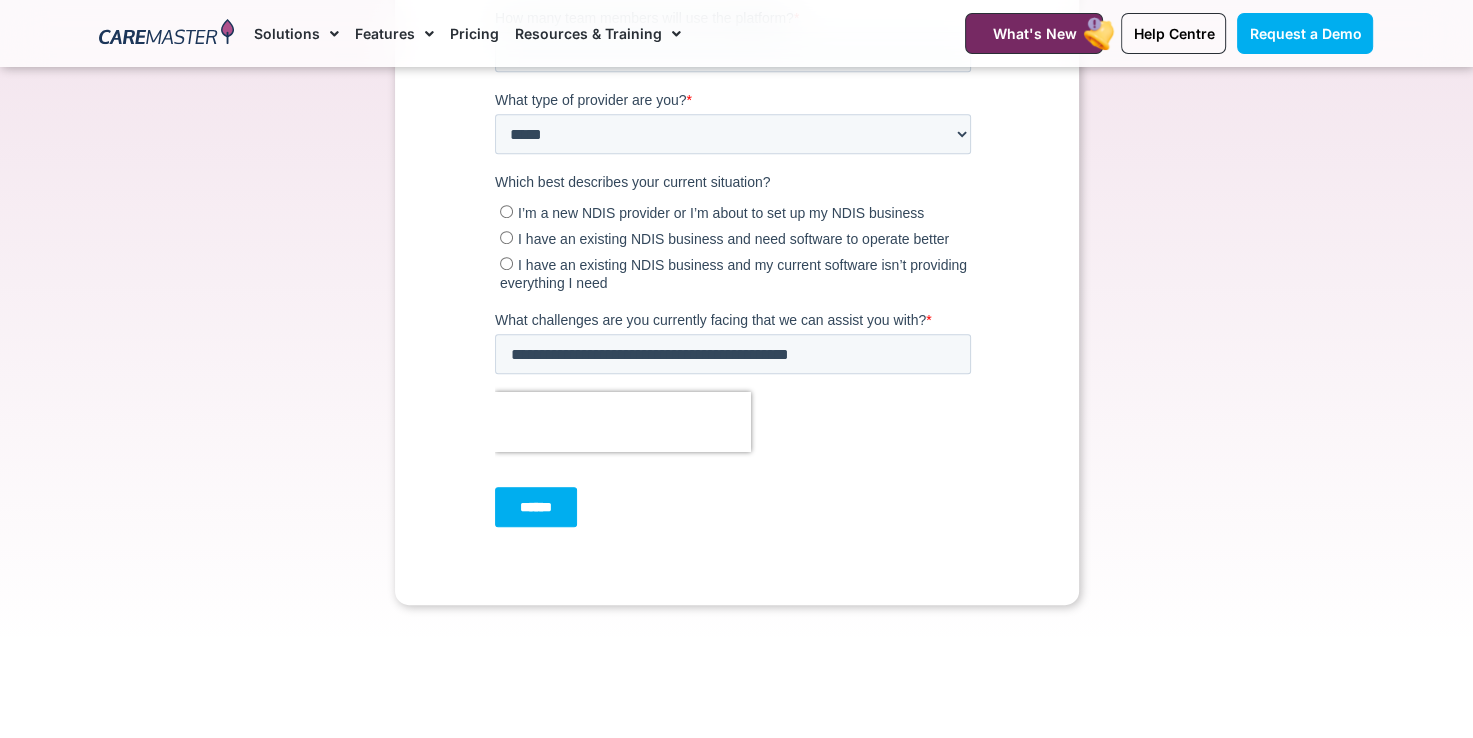scroll, scrollTop: 1000, scrollLeft: 0, axis: vertical 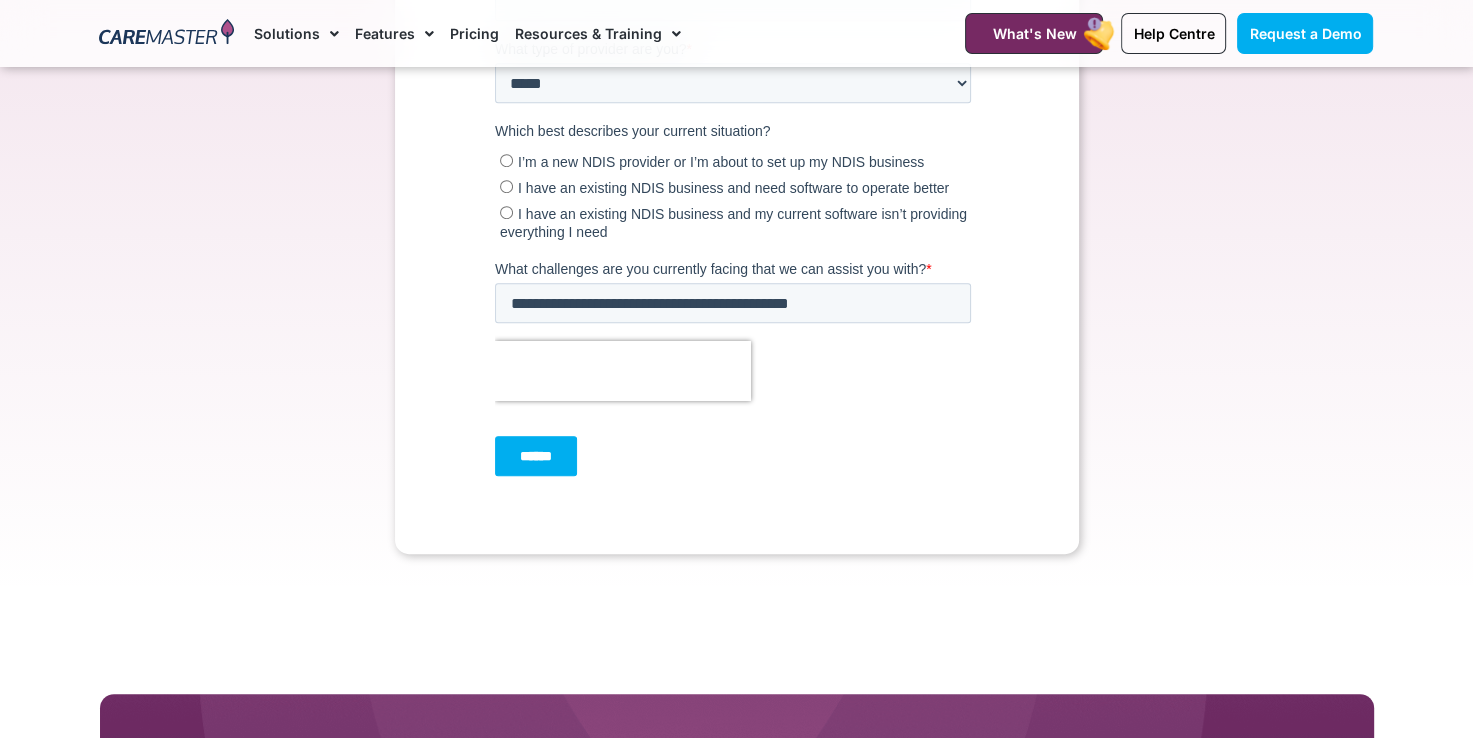 click on "******" at bounding box center [535, 457] 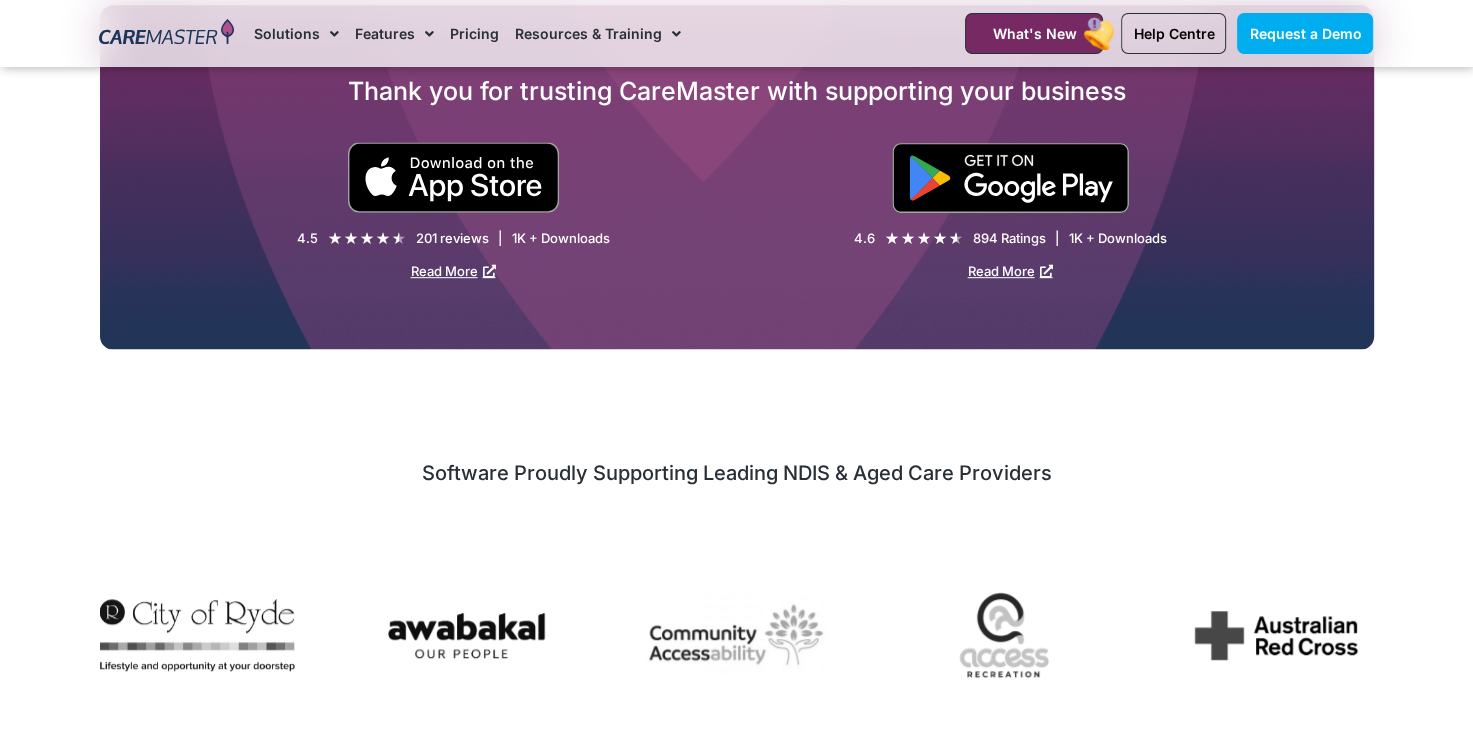 scroll, scrollTop: 1645, scrollLeft: 0, axis: vertical 